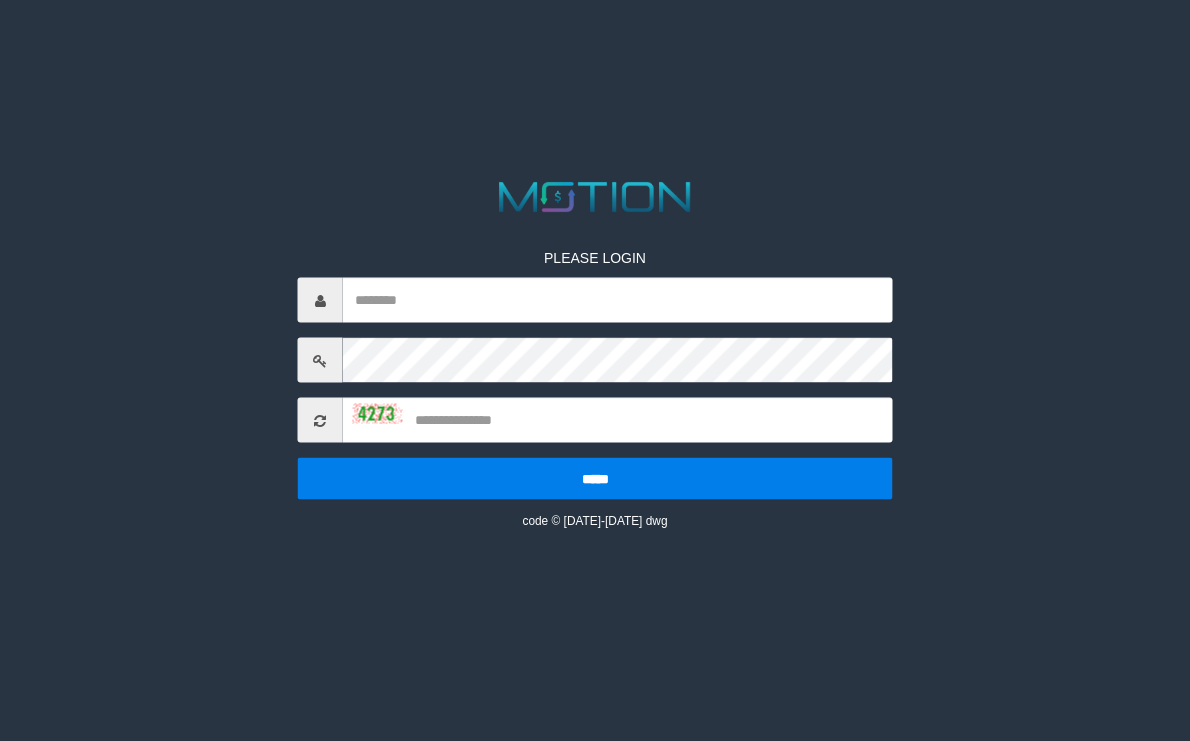 scroll, scrollTop: 0, scrollLeft: 0, axis: both 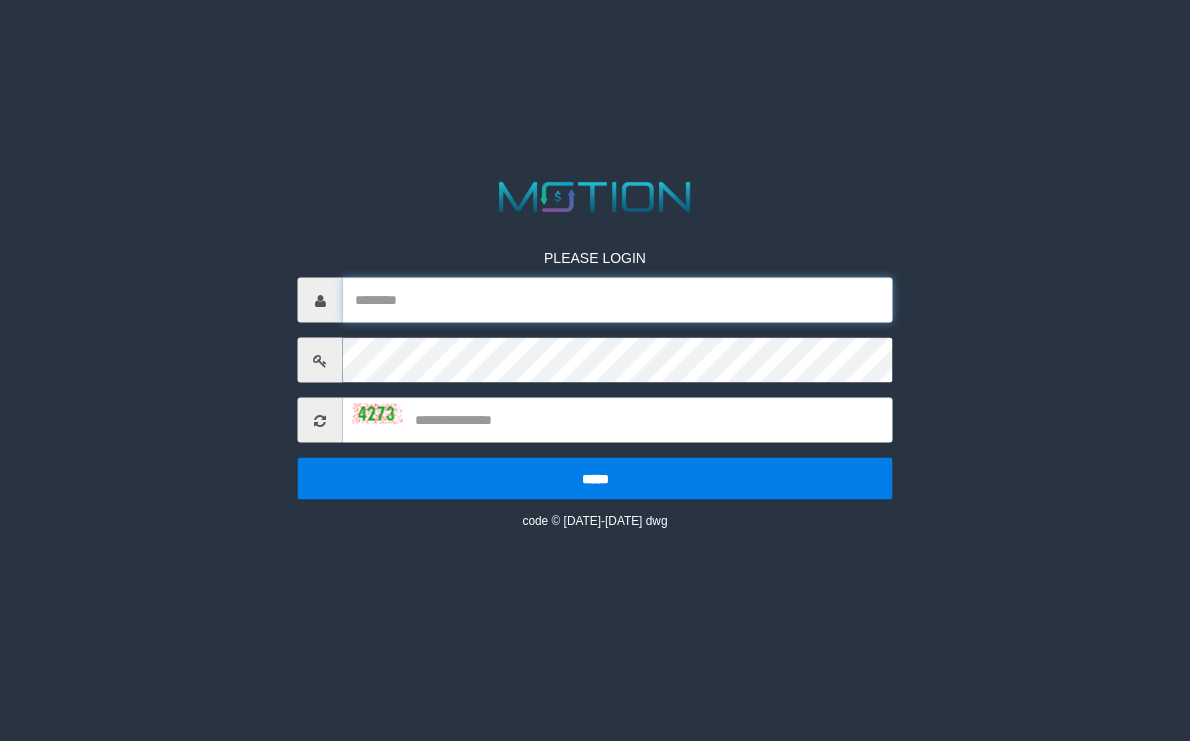 click at bounding box center [618, 300] 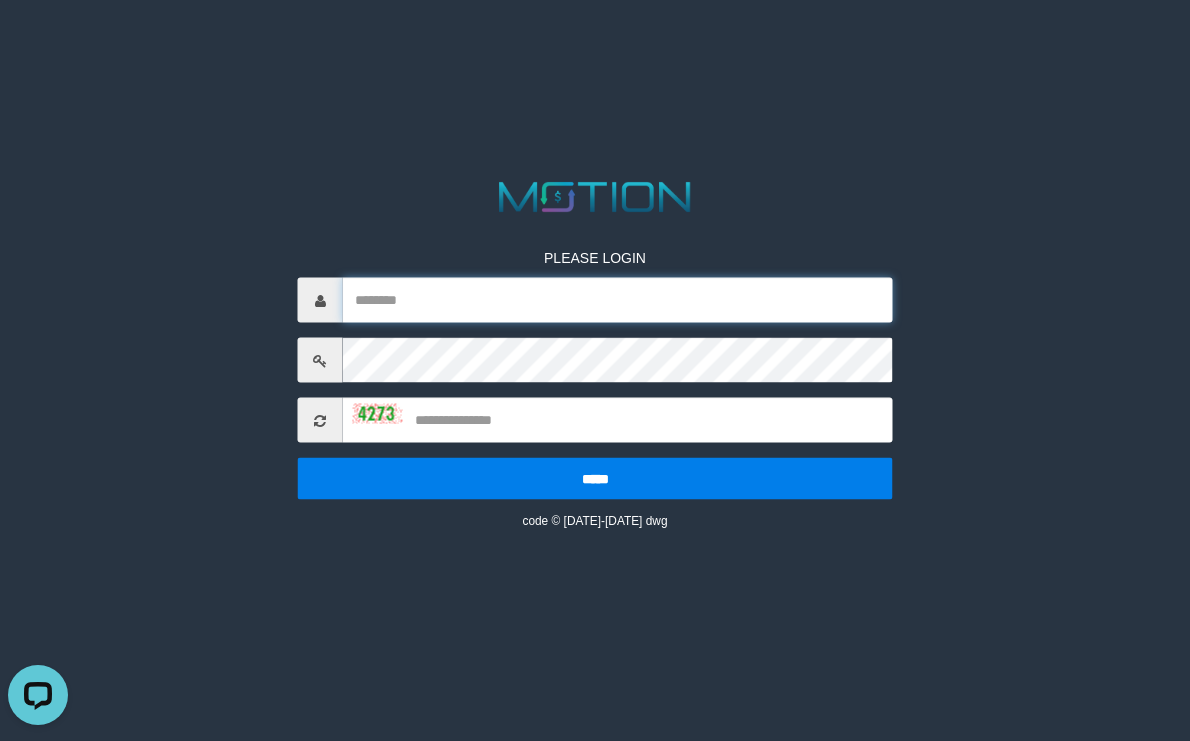 scroll, scrollTop: 0, scrollLeft: 0, axis: both 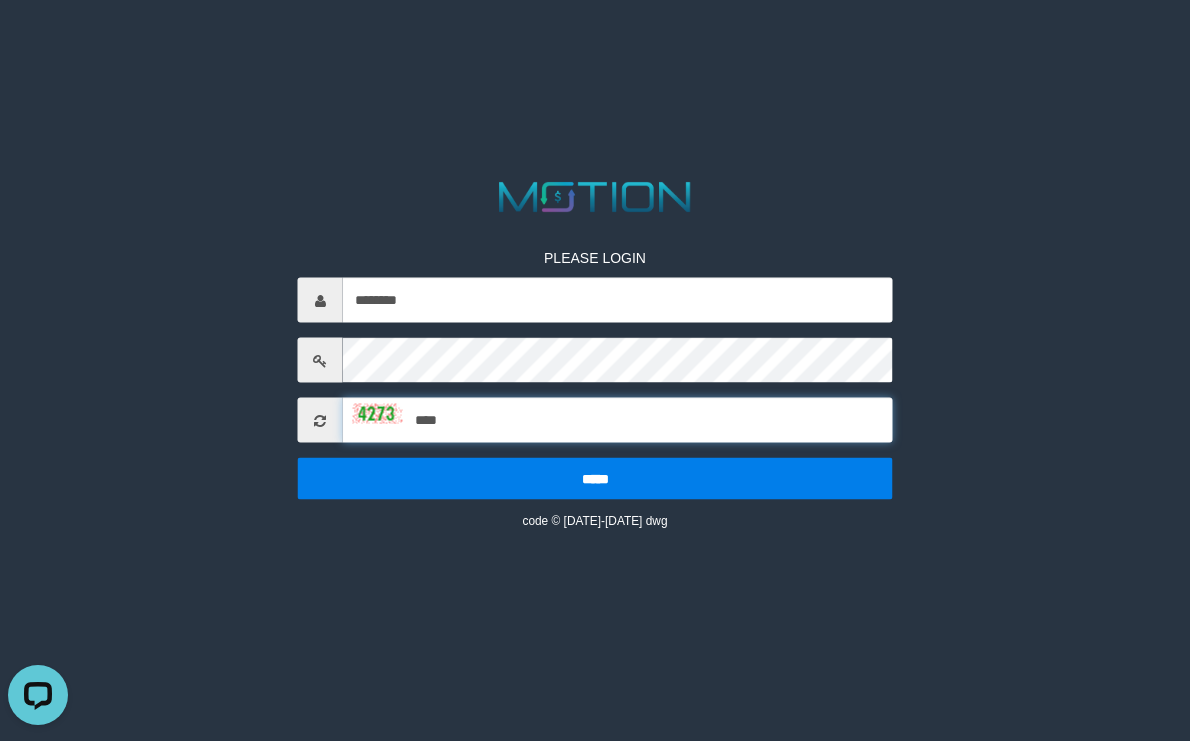 type on "****" 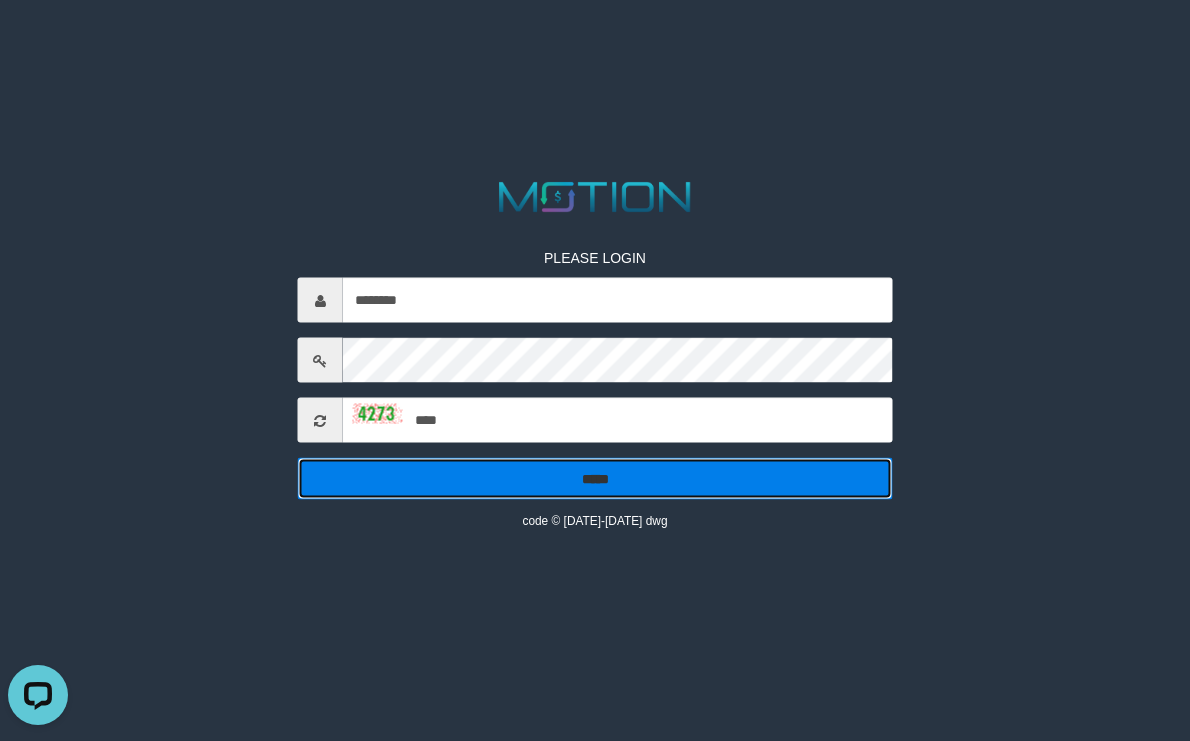 click on "*****" at bounding box center (595, 479) 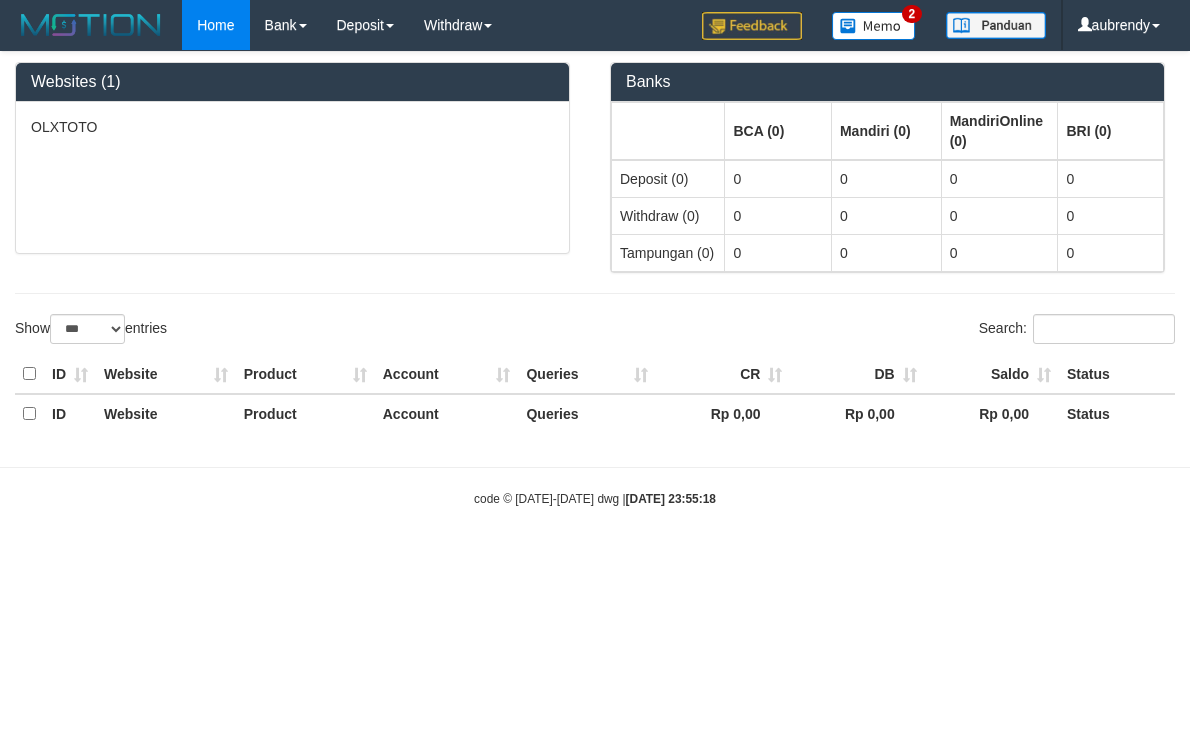 select on "***" 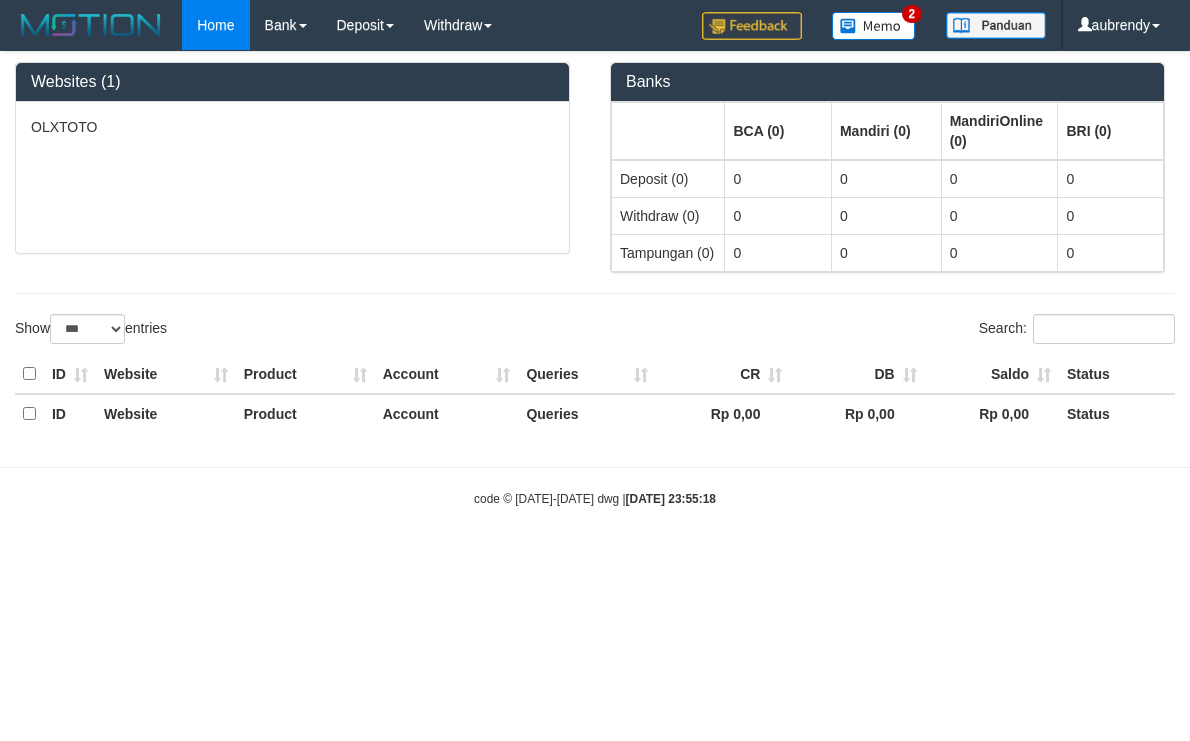 scroll, scrollTop: 0, scrollLeft: 0, axis: both 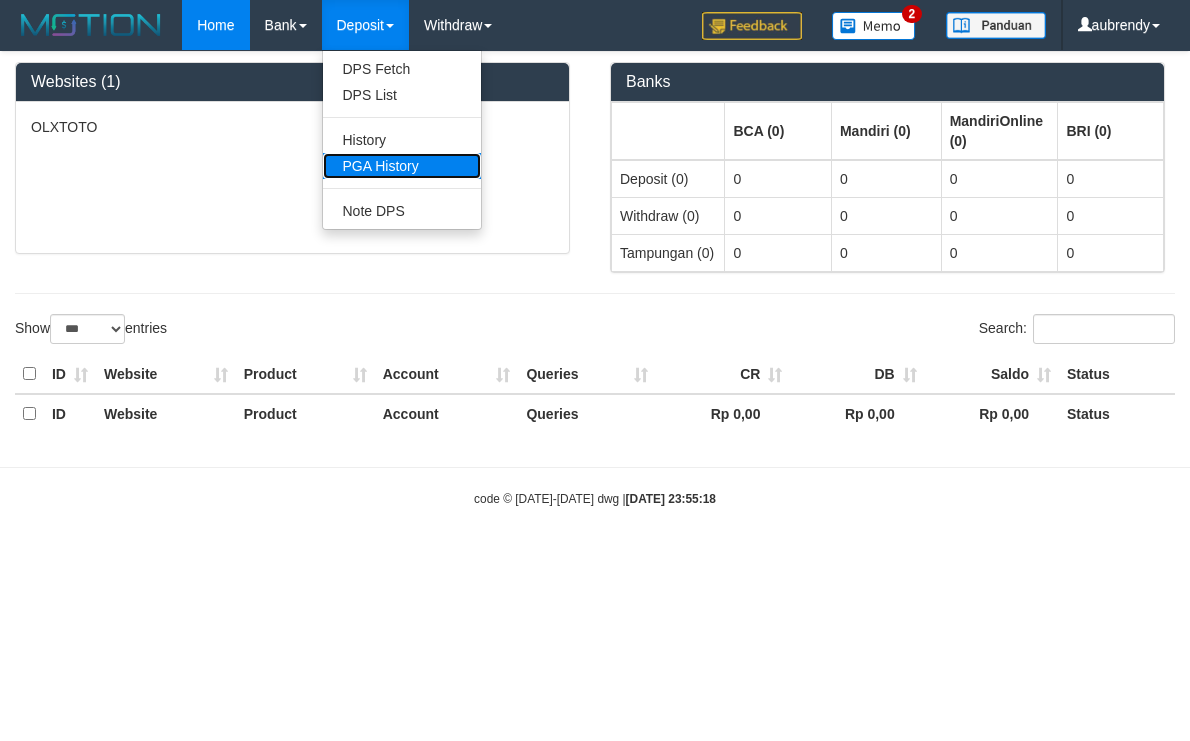 click on "PGA History" at bounding box center (402, 166) 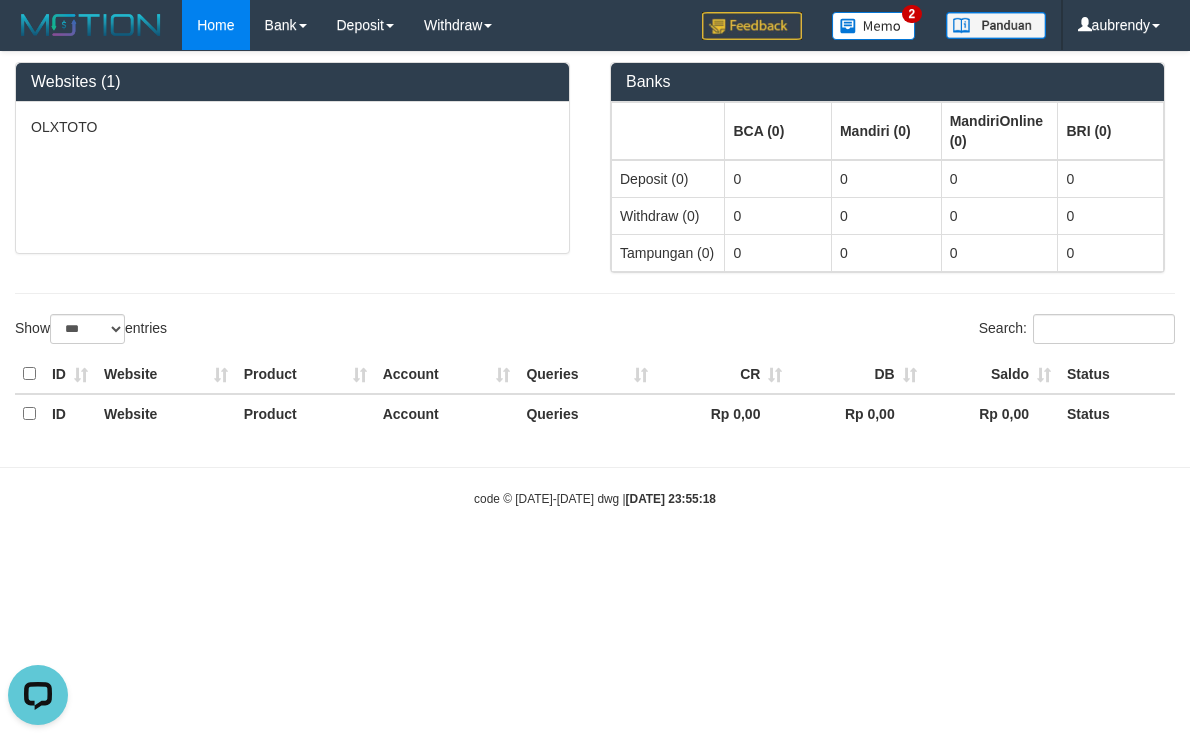scroll, scrollTop: 0, scrollLeft: 0, axis: both 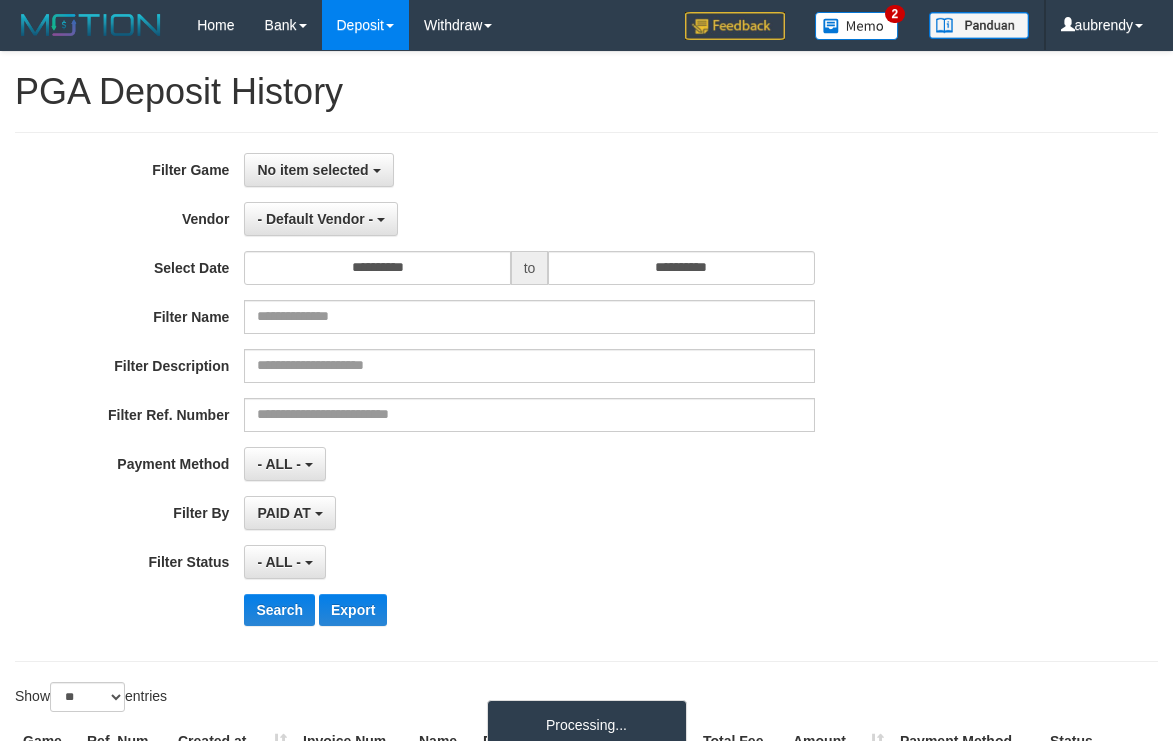 select 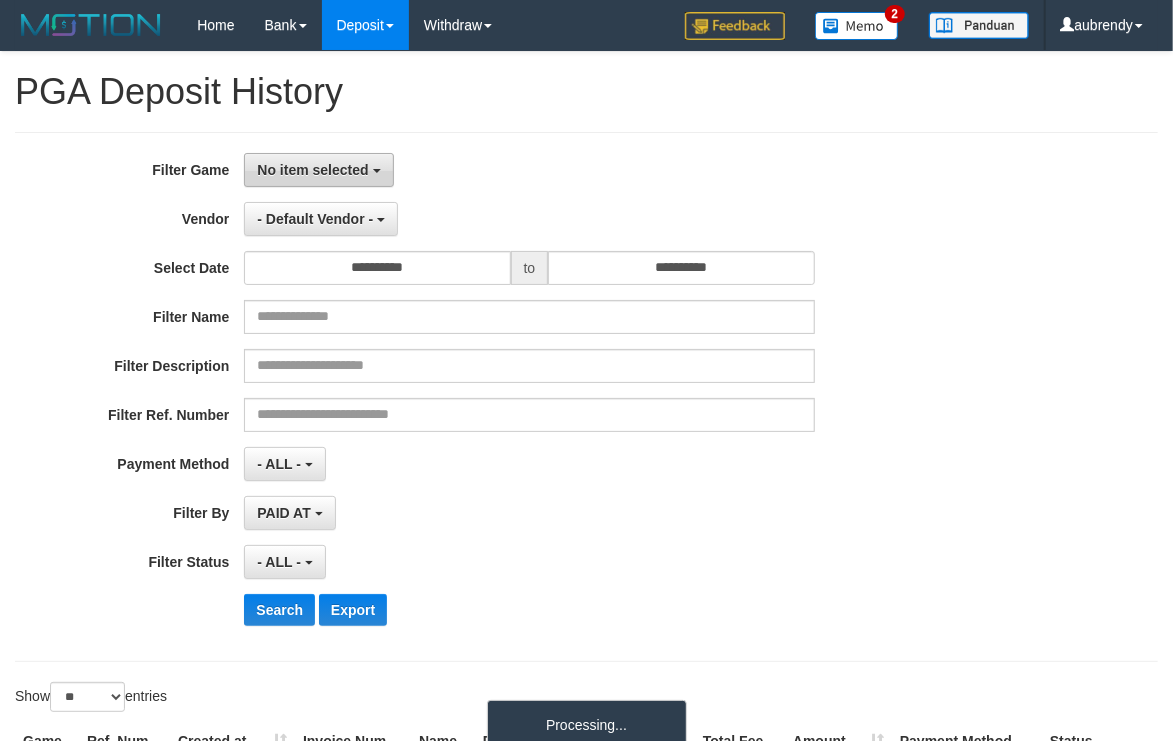 click on "No item selected" at bounding box center (318, 170) 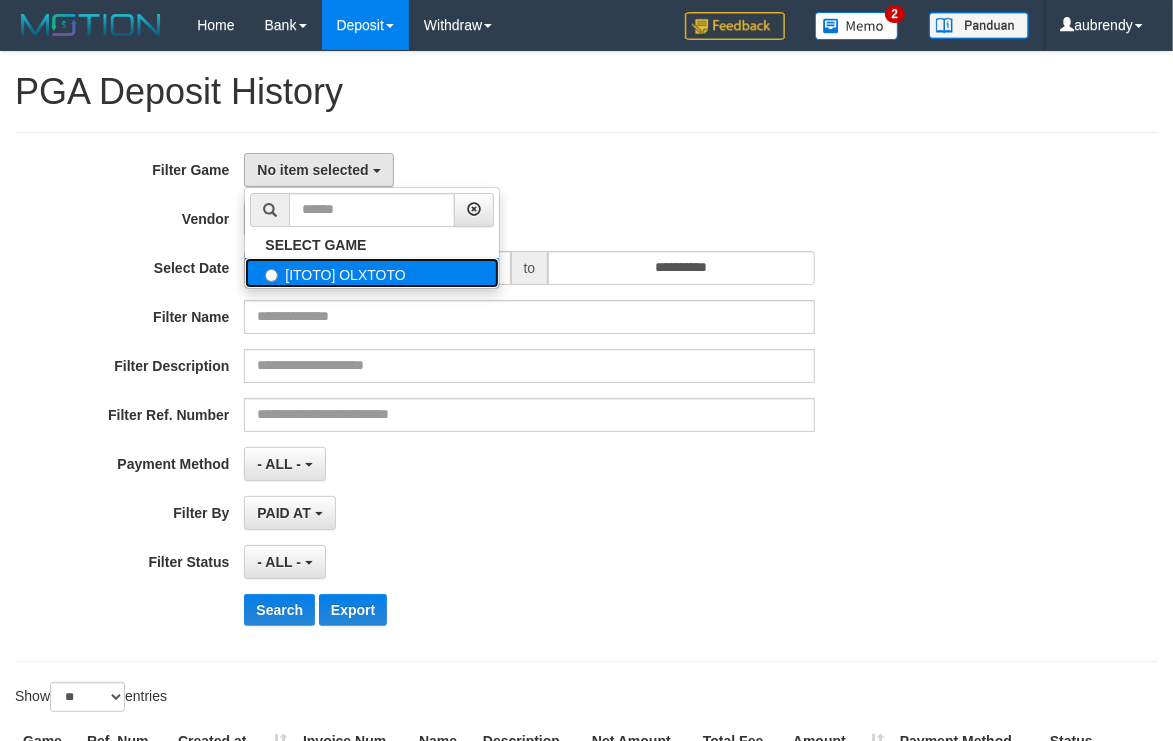 click on "[ITOTO] OLXTOTO" at bounding box center (372, 273) 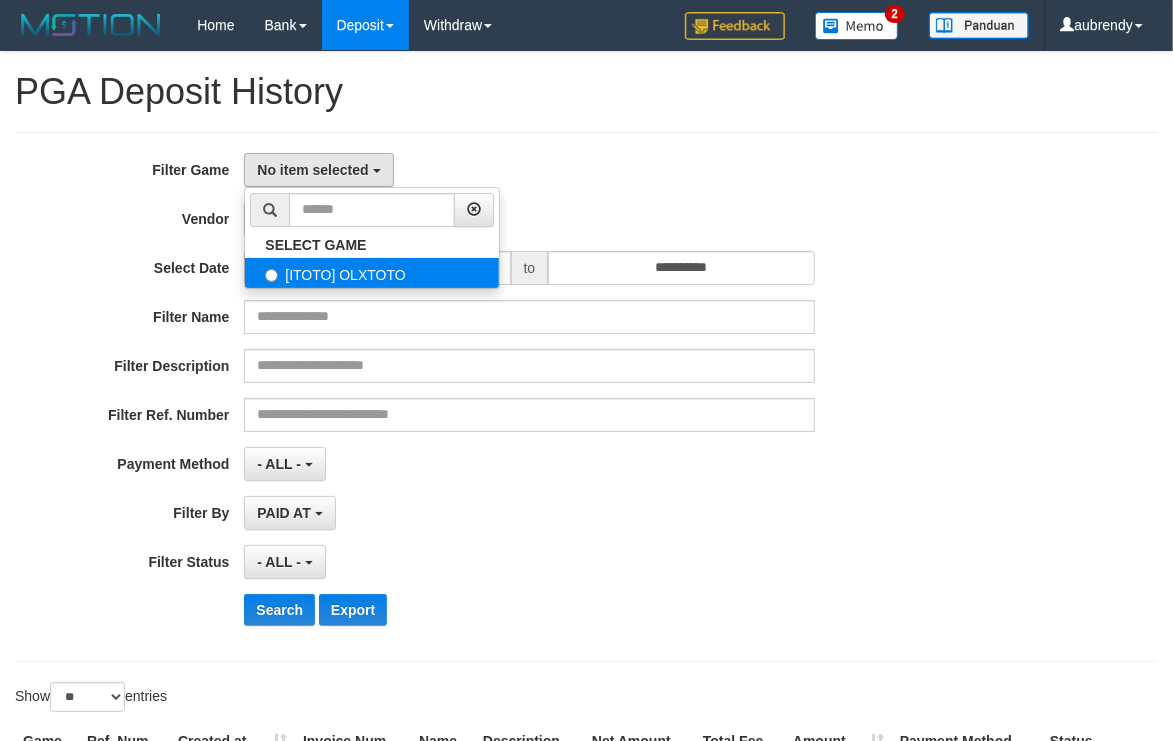 select on "***" 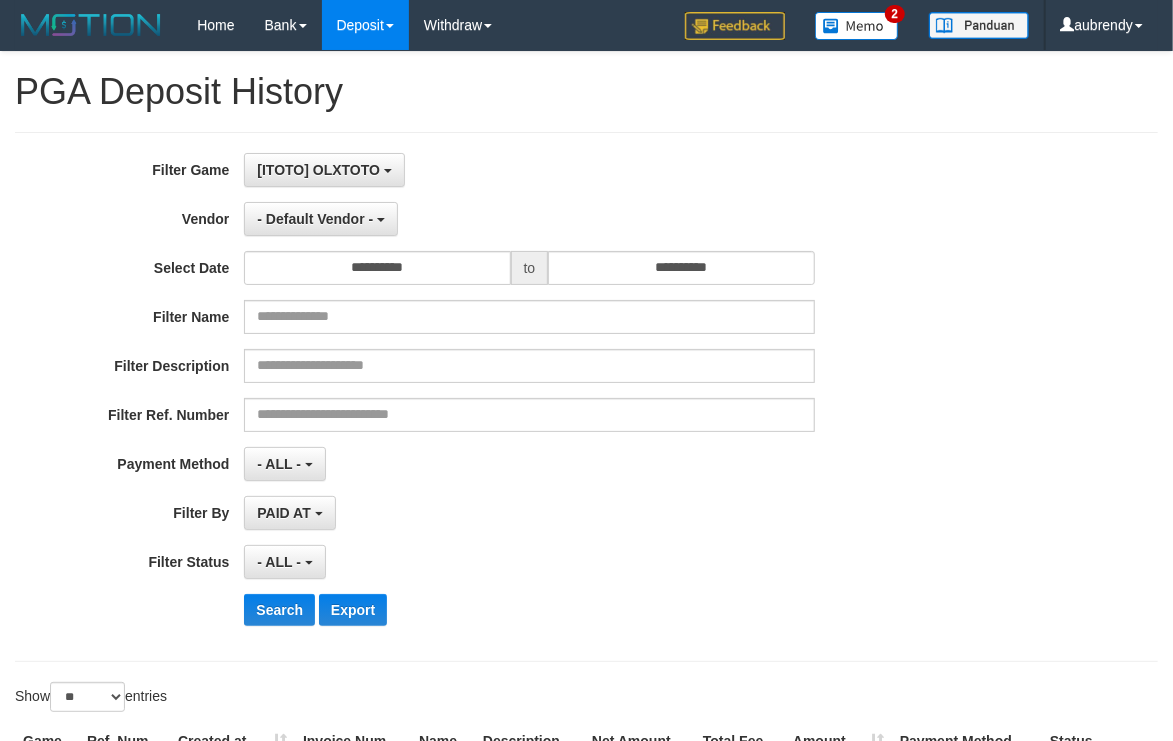scroll, scrollTop: 17, scrollLeft: 0, axis: vertical 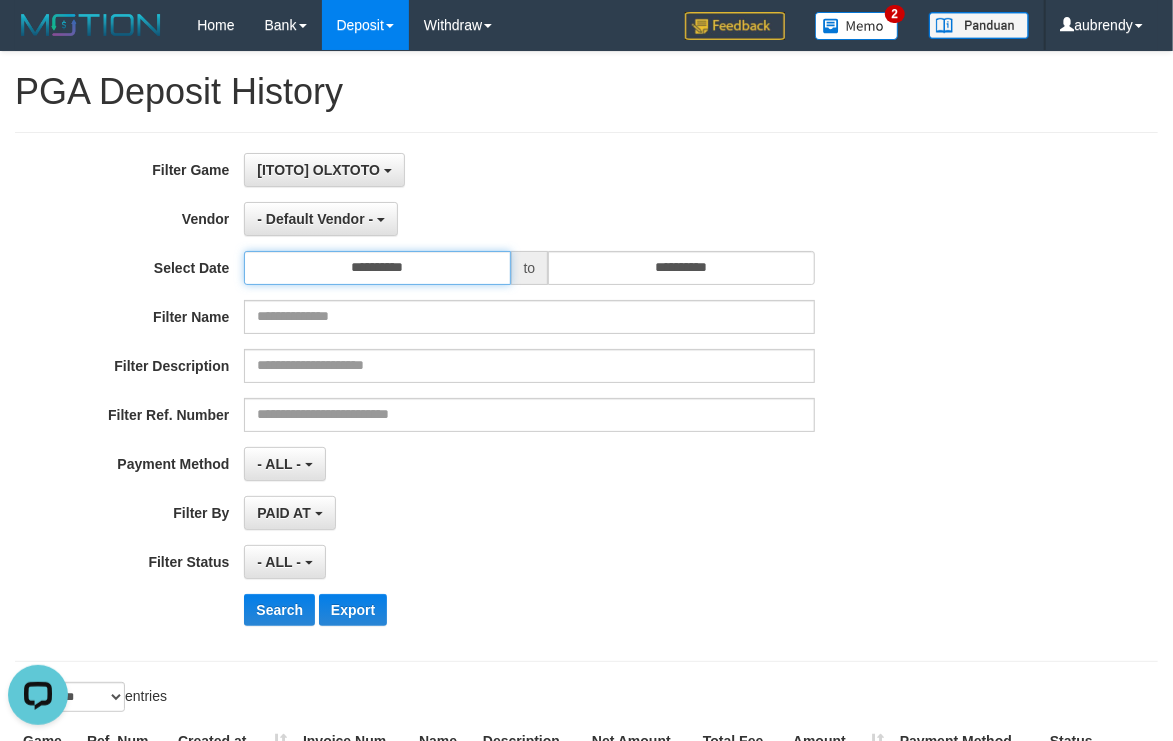 click on "**********" at bounding box center [377, 268] 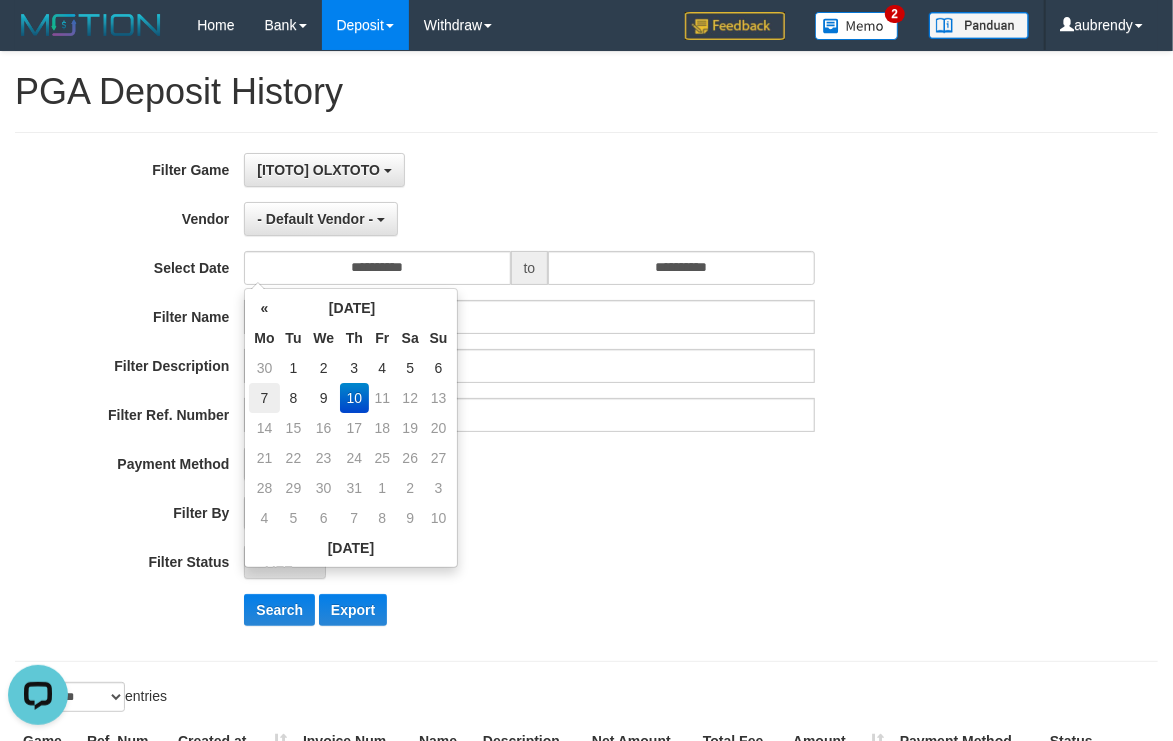 click on "7" at bounding box center (264, 398) 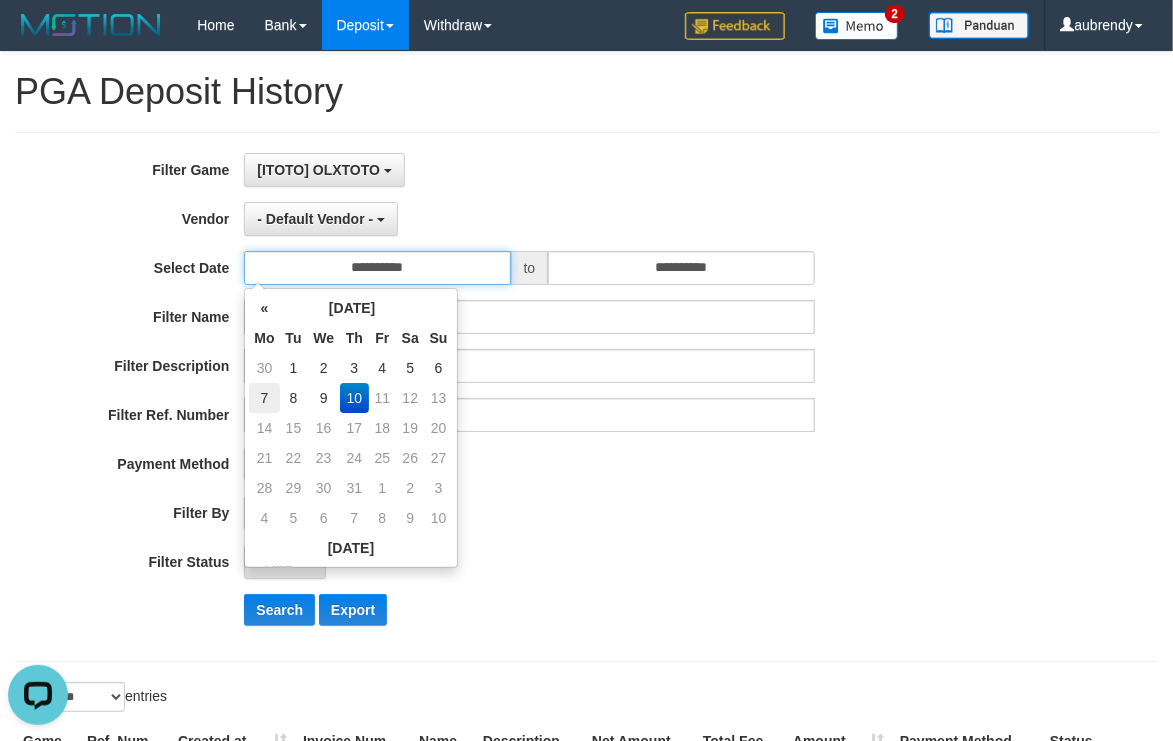 type on "**********" 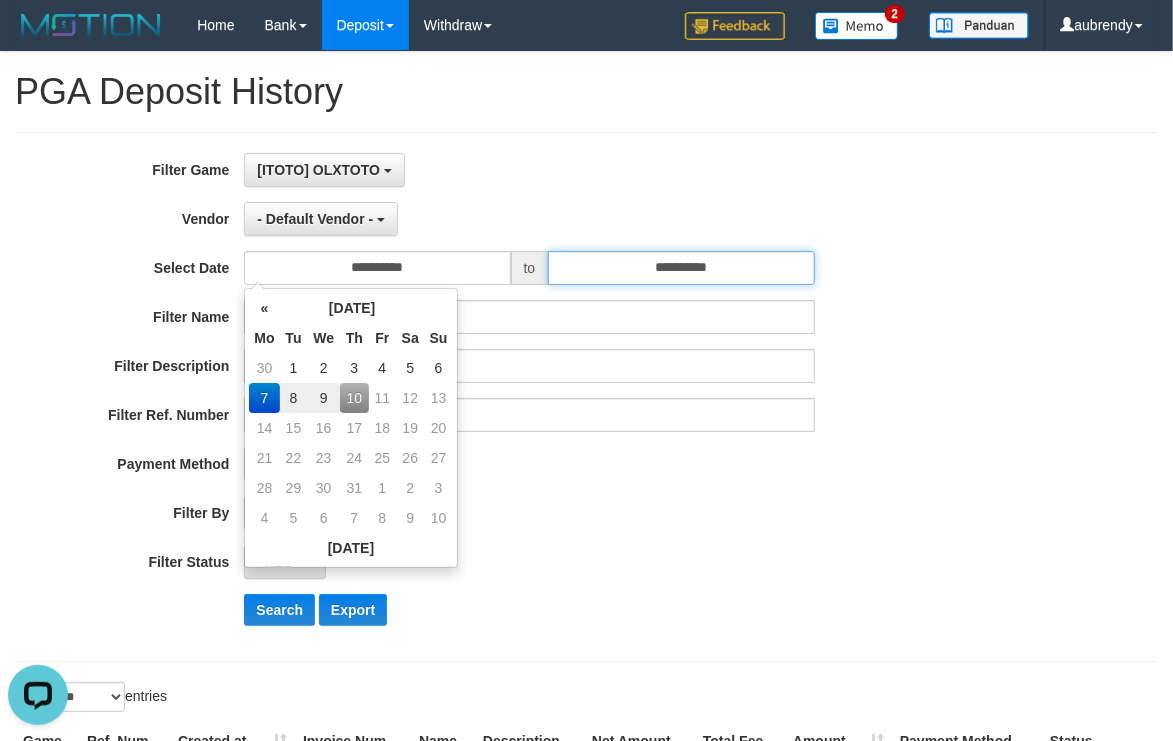 click on "**********" at bounding box center (681, 268) 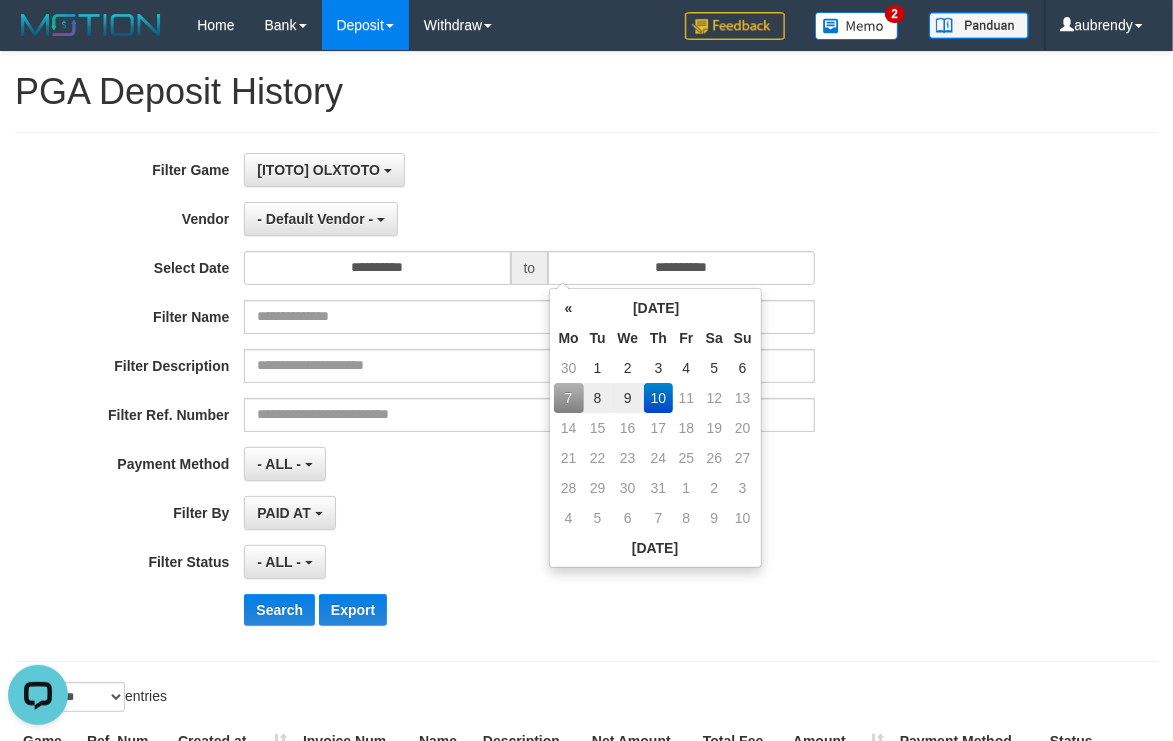 click on "7" at bounding box center (569, 398) 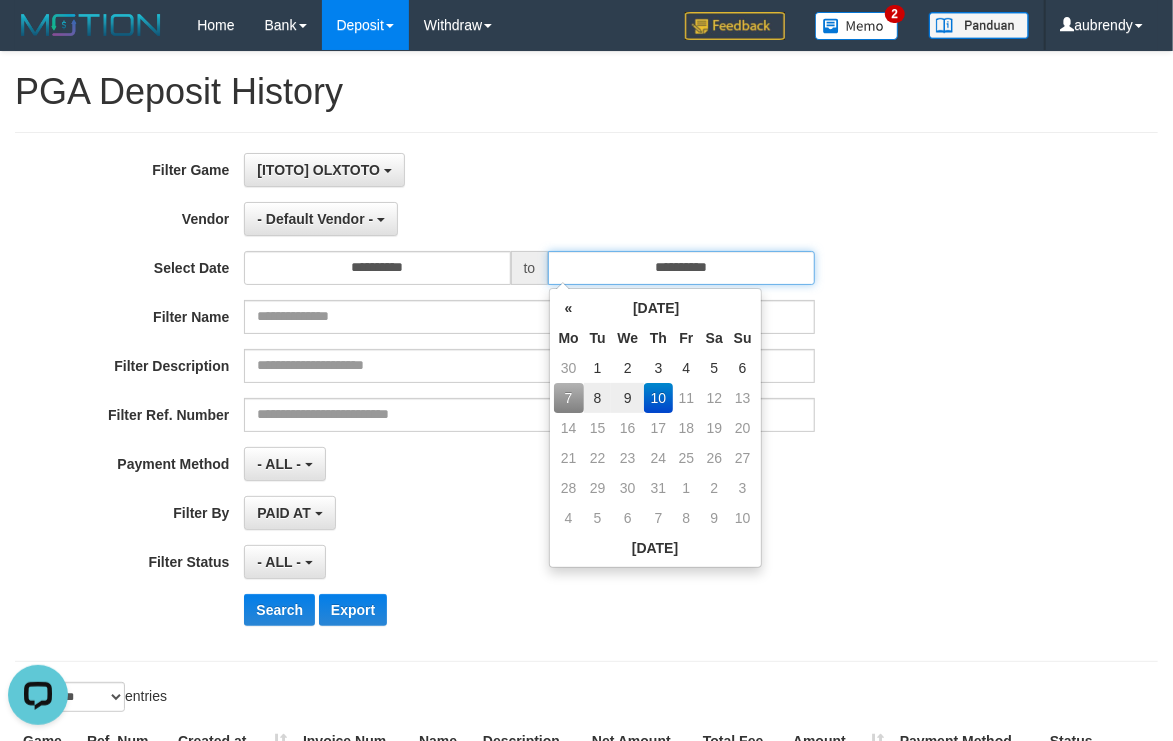 type on "**********" 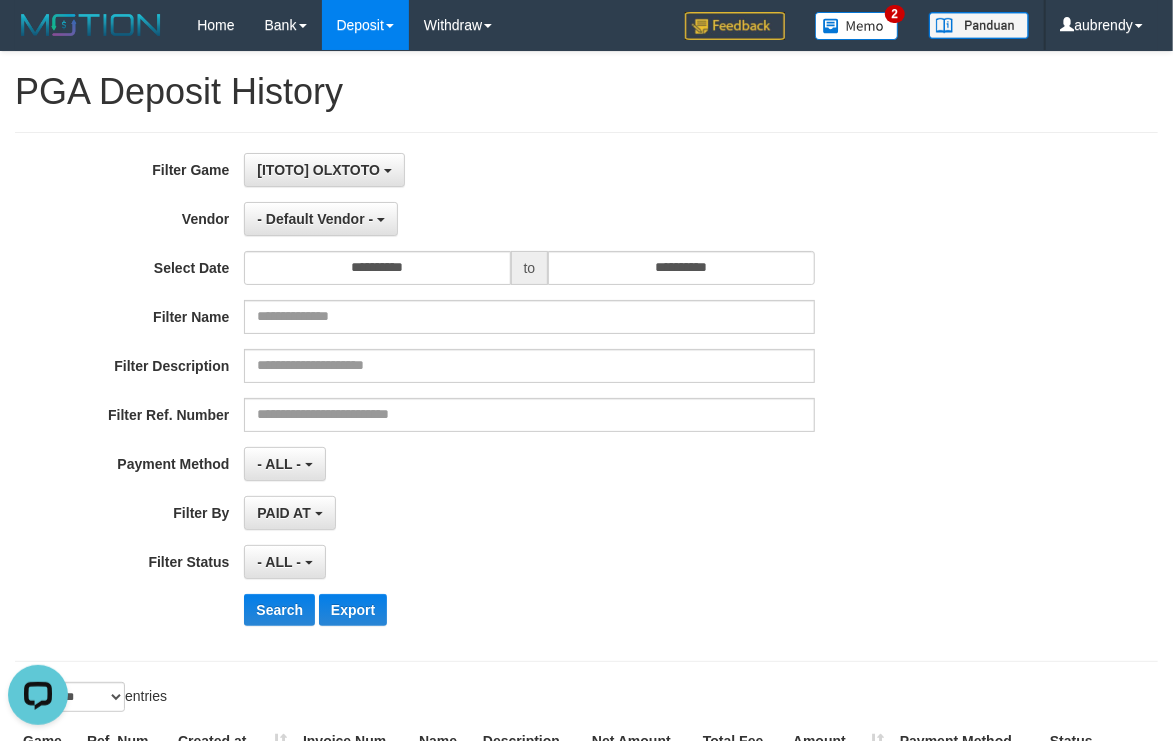 click on "[ITOTO] OLXTOTO
SELECT GAME
[ITOTO] OLXTOTO" at bounding box center [529, 170] 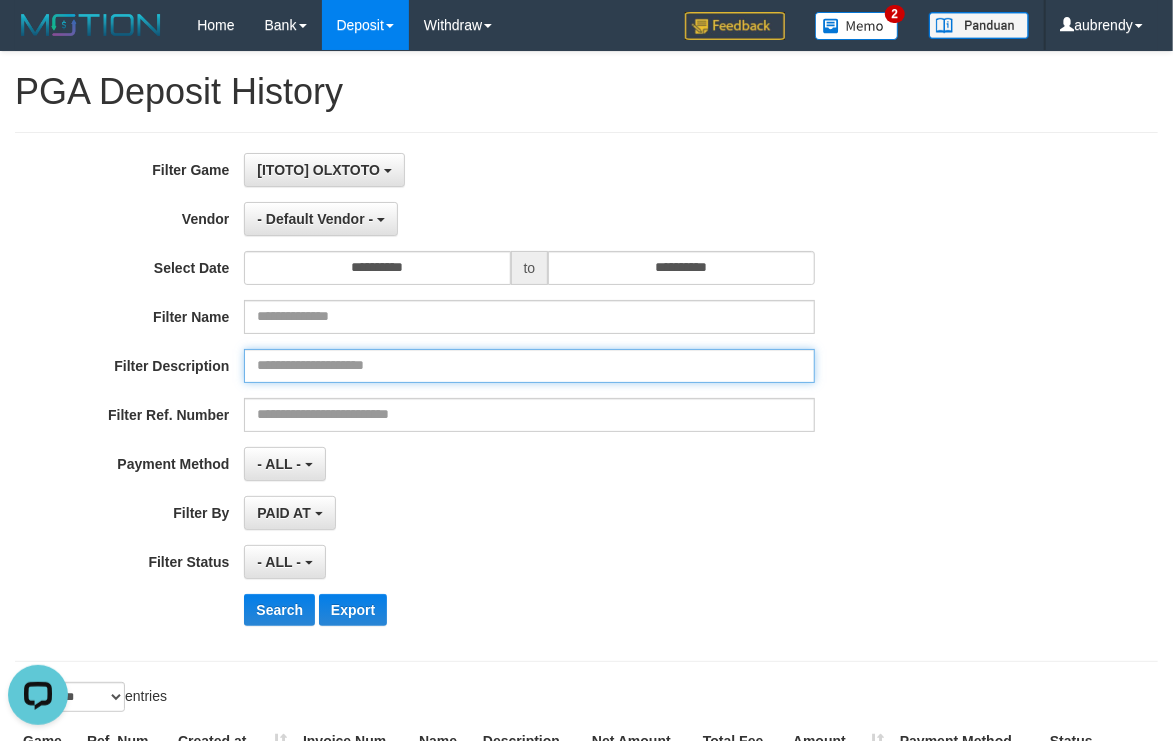 click at bounding box center (529, 366) 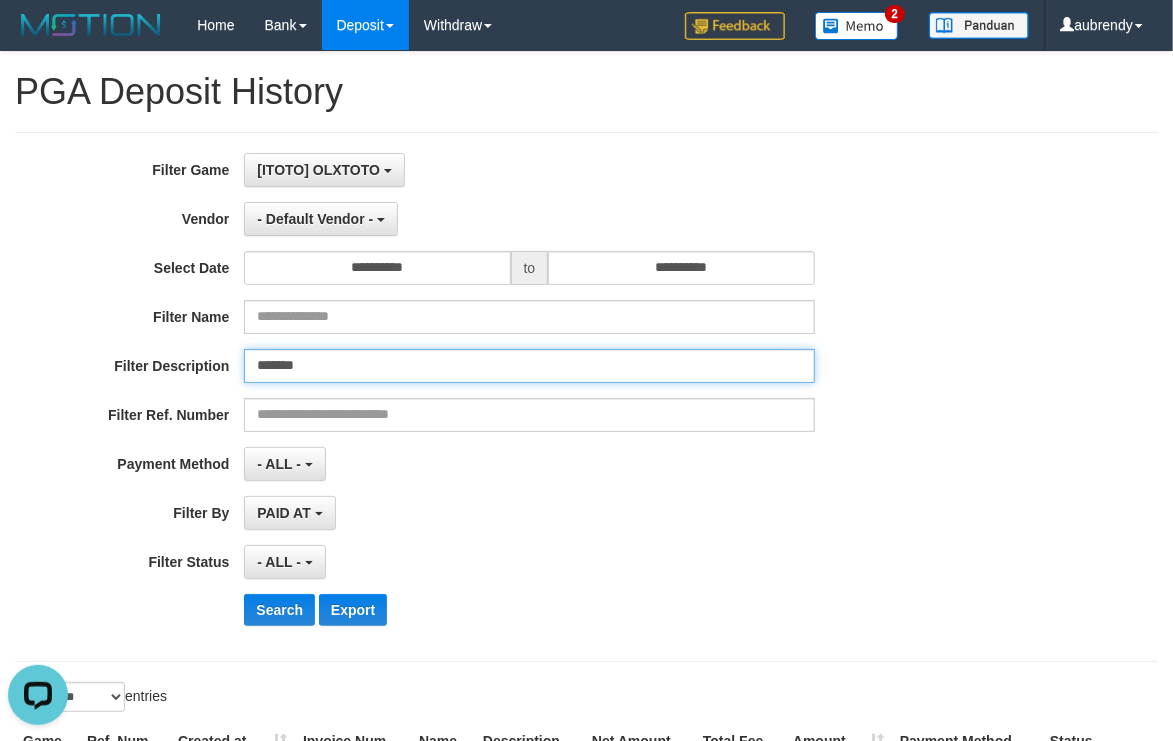 type on "*******" 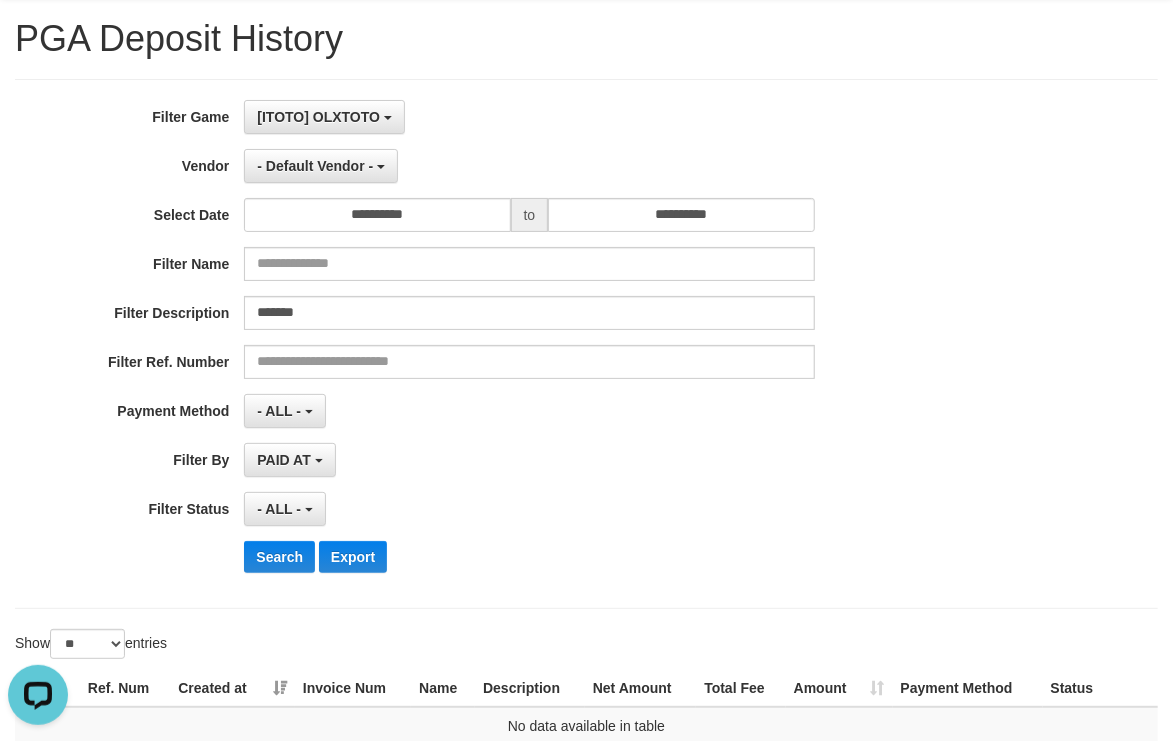 scroll, scrollTop: 0, scrollLeft: 0, axis: both 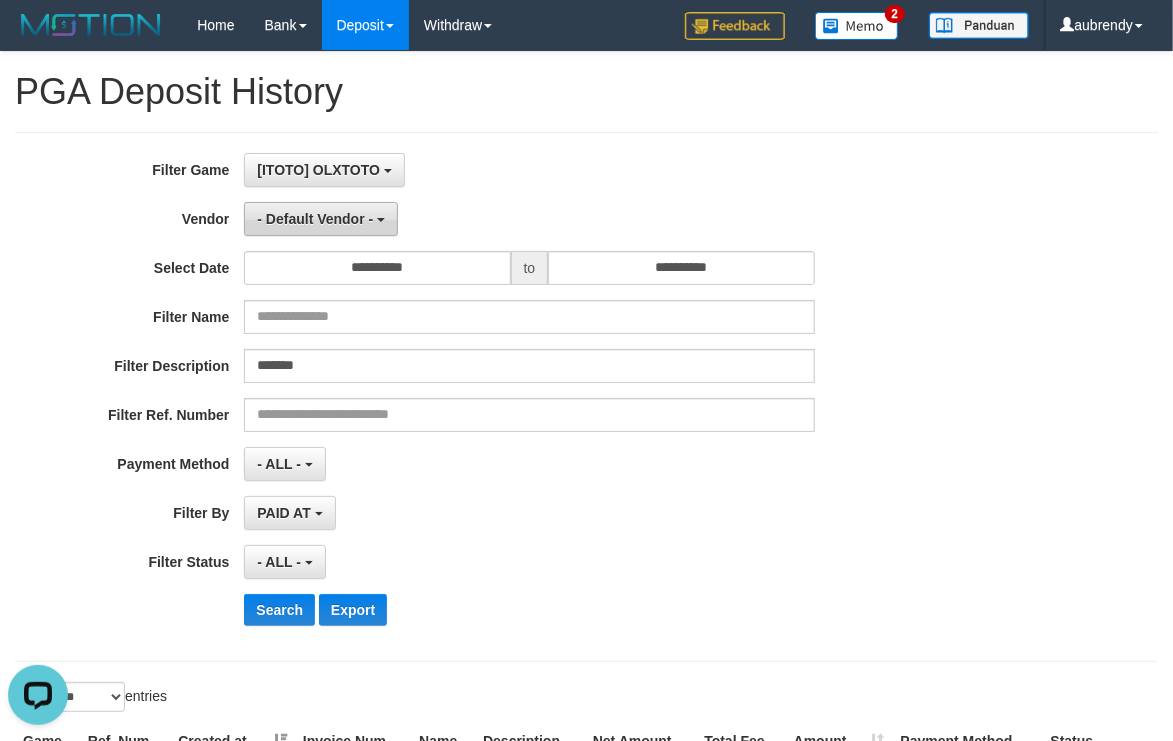 click on "- Default Vendor -" at bounding box center (321, 219) 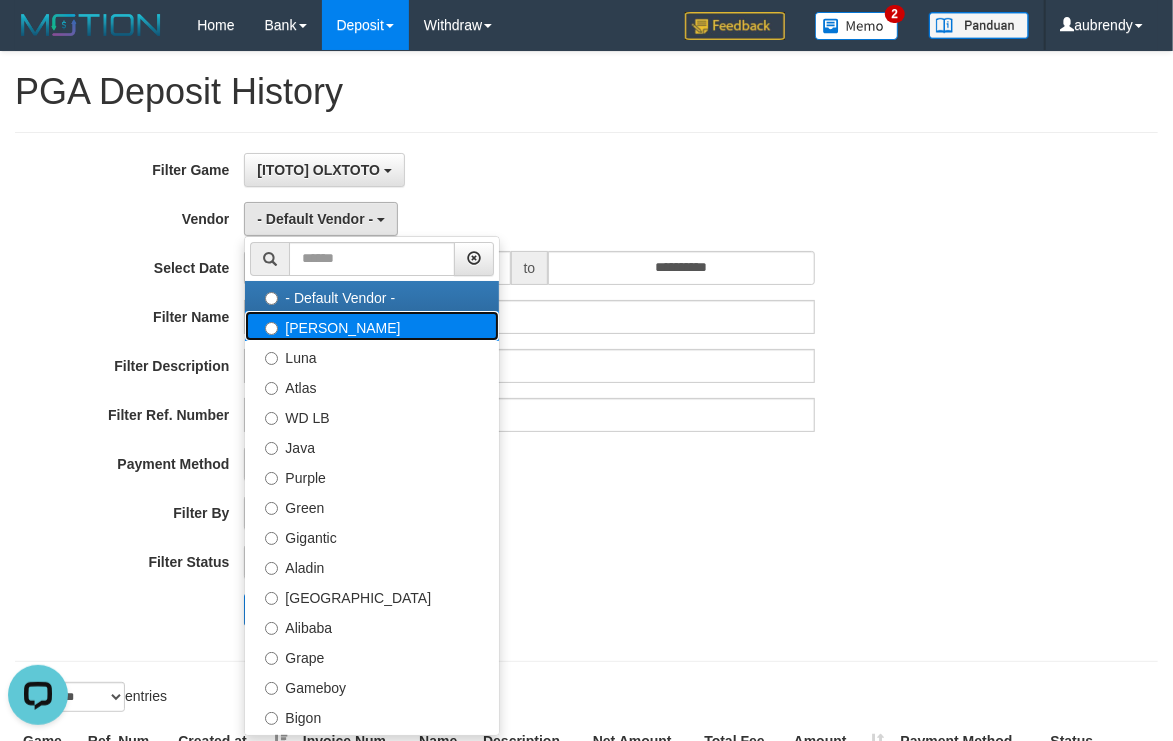 click on "[PERSON_NAME]" at bounding box center (372, 326) 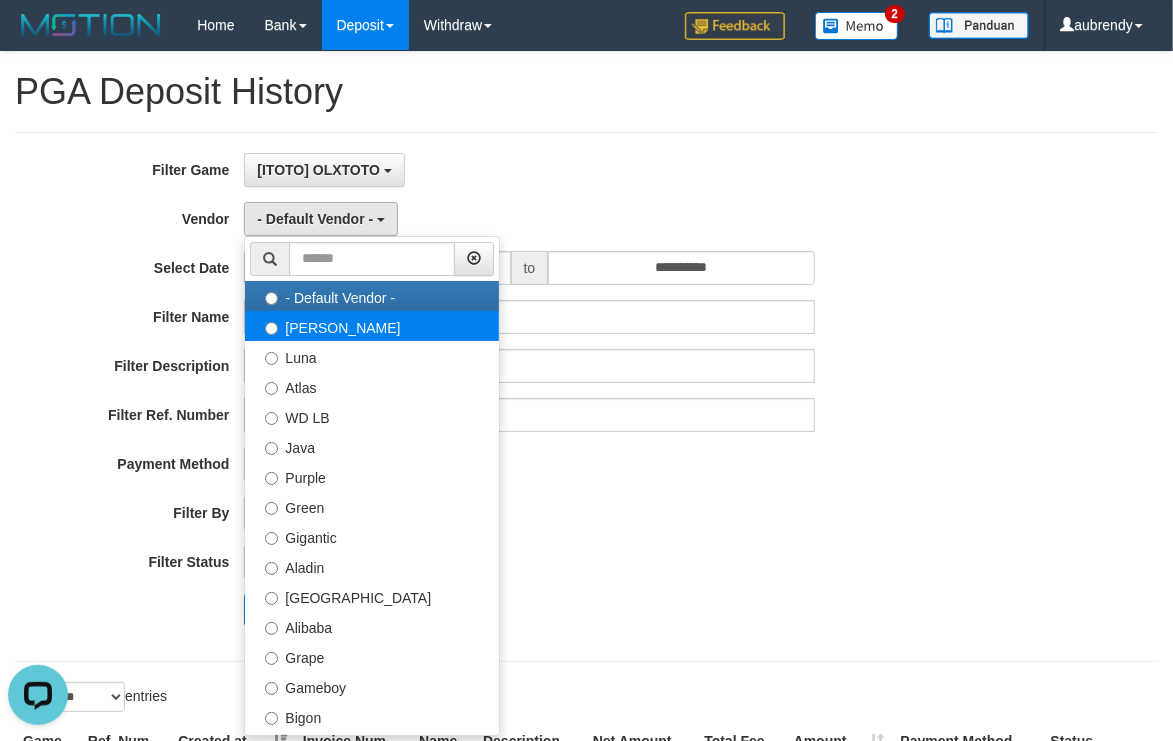 select on "**********" 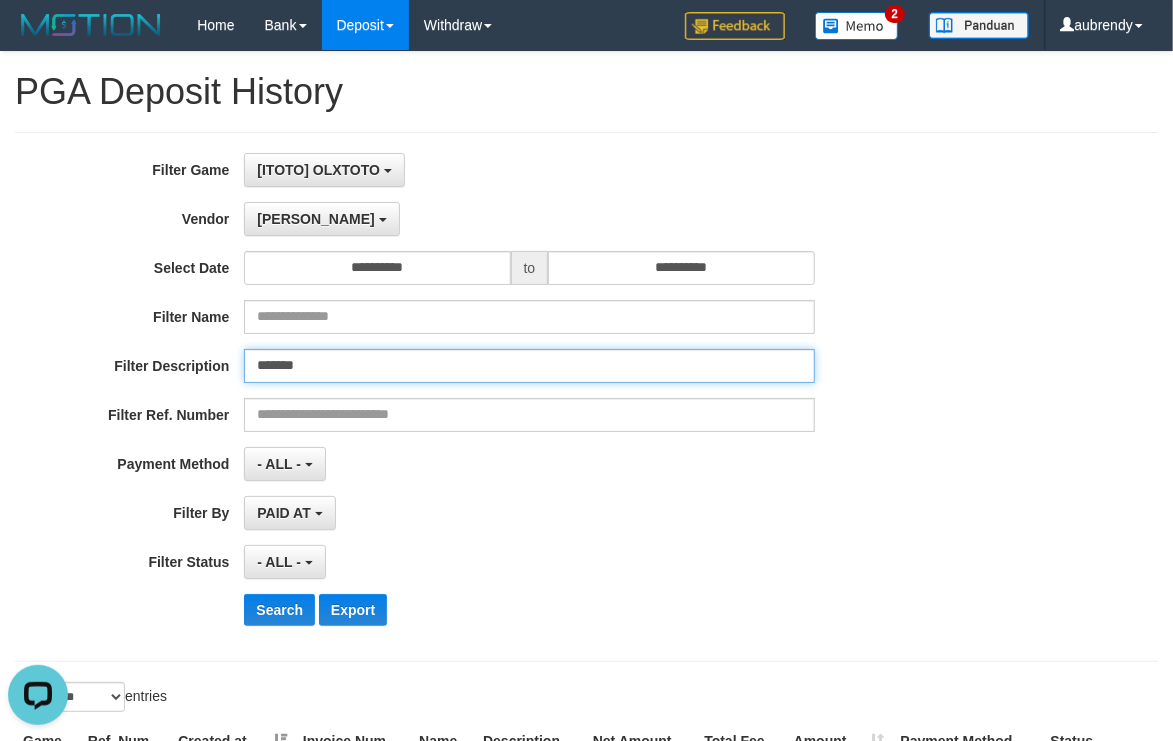 click on "*******" at bounding box center (529, 366) 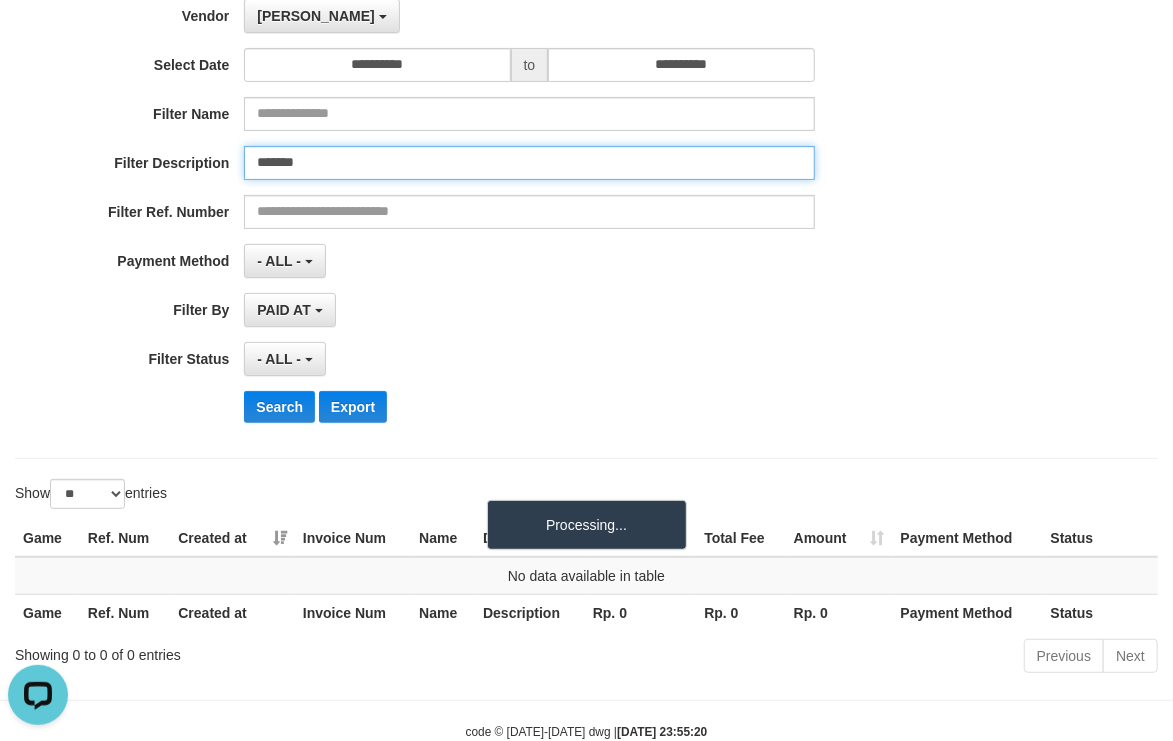 scroll, scrollTop: 254, scrollLeft: 0, axis: vertical 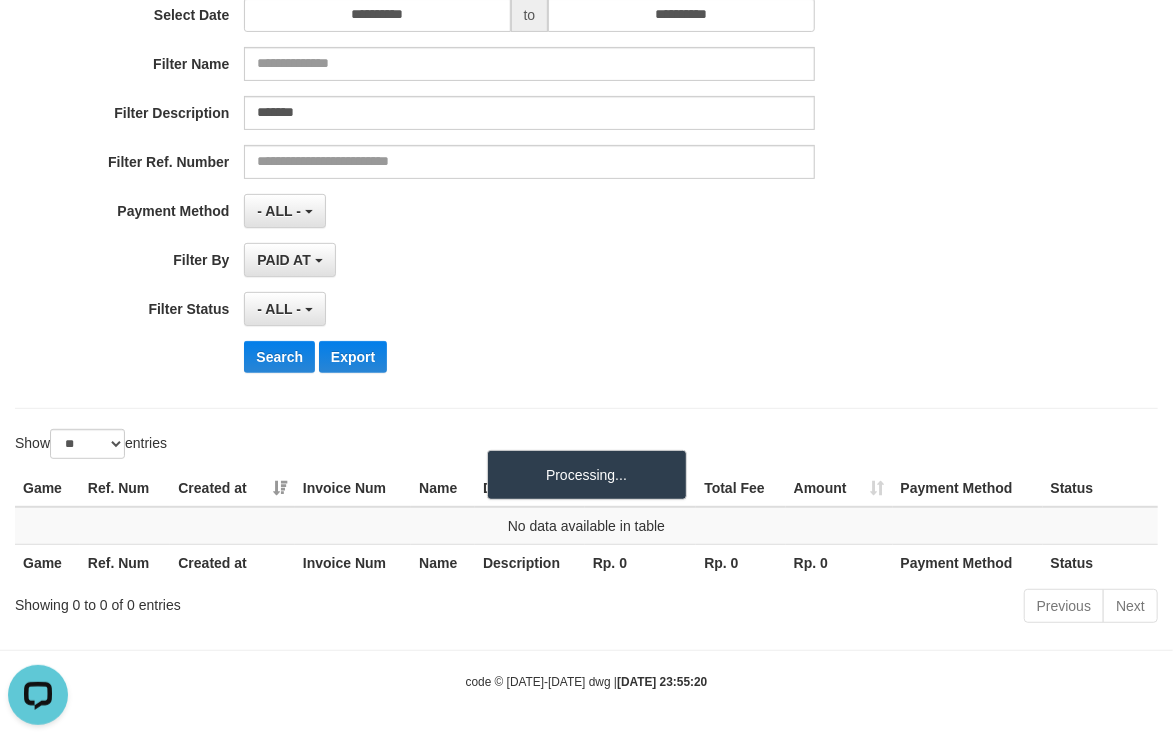 click on "**********" at bounding box center (489, 144) 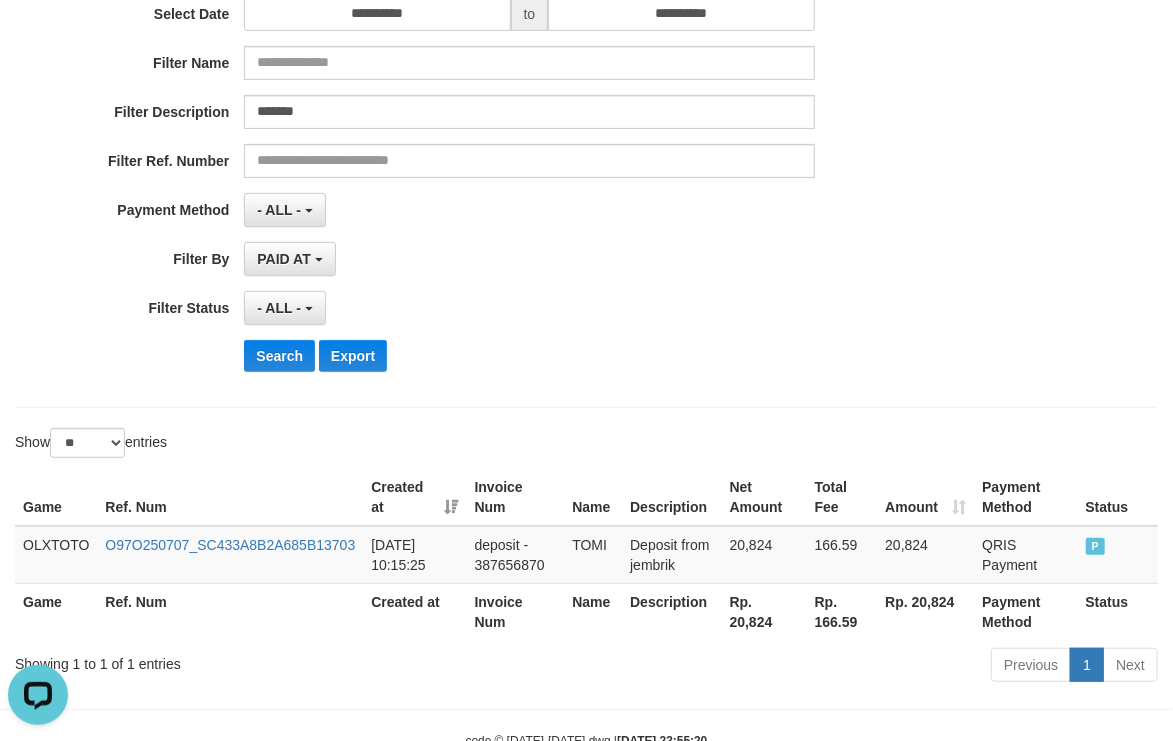 click on "PAID AT
PAID AT
CREATED AT" at bounding box center (529, 259) 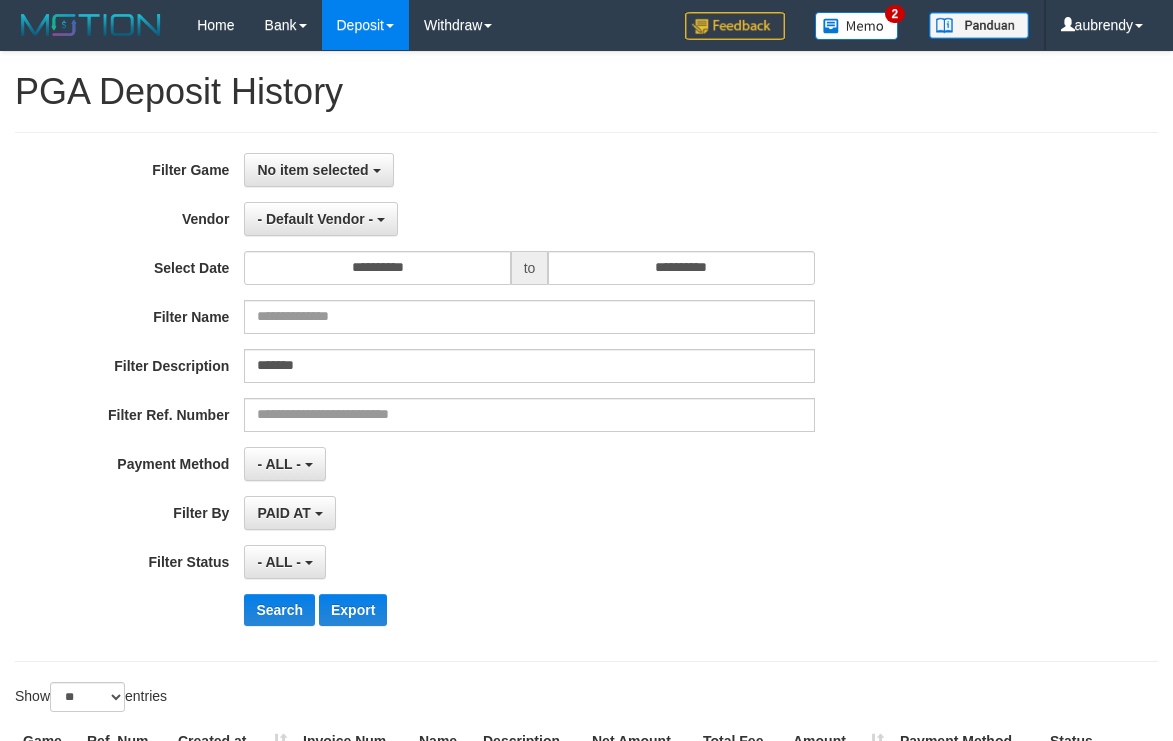 select on "**********" 